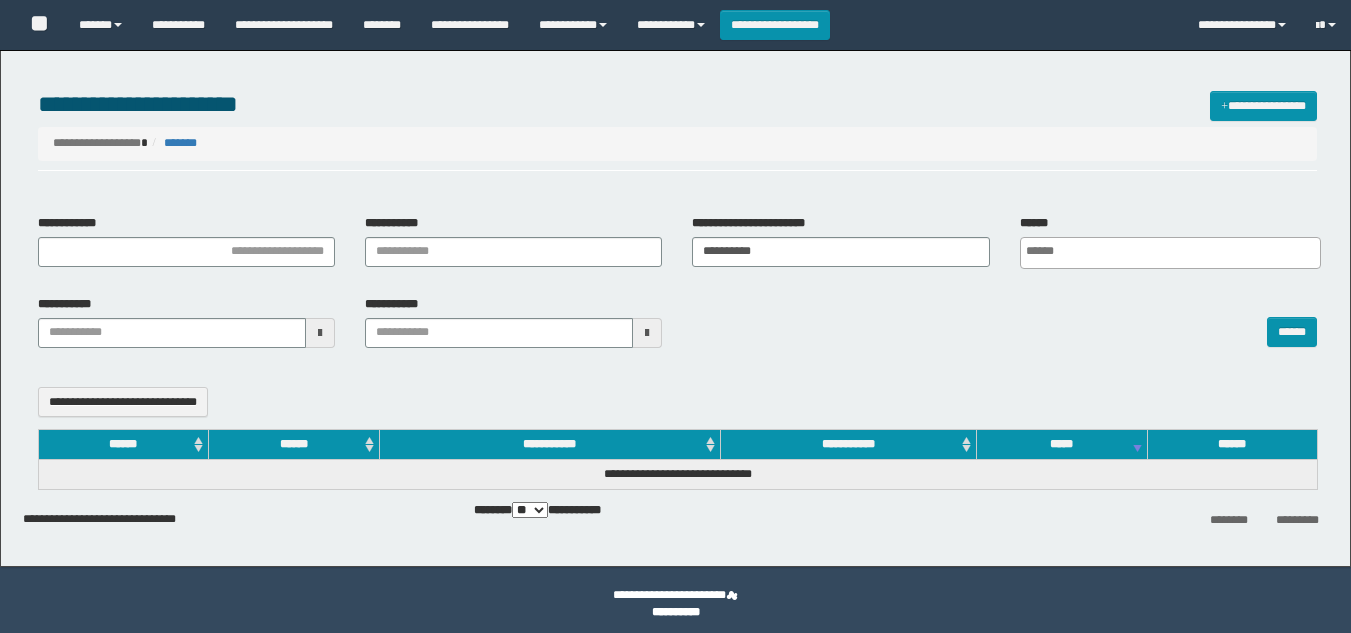 select 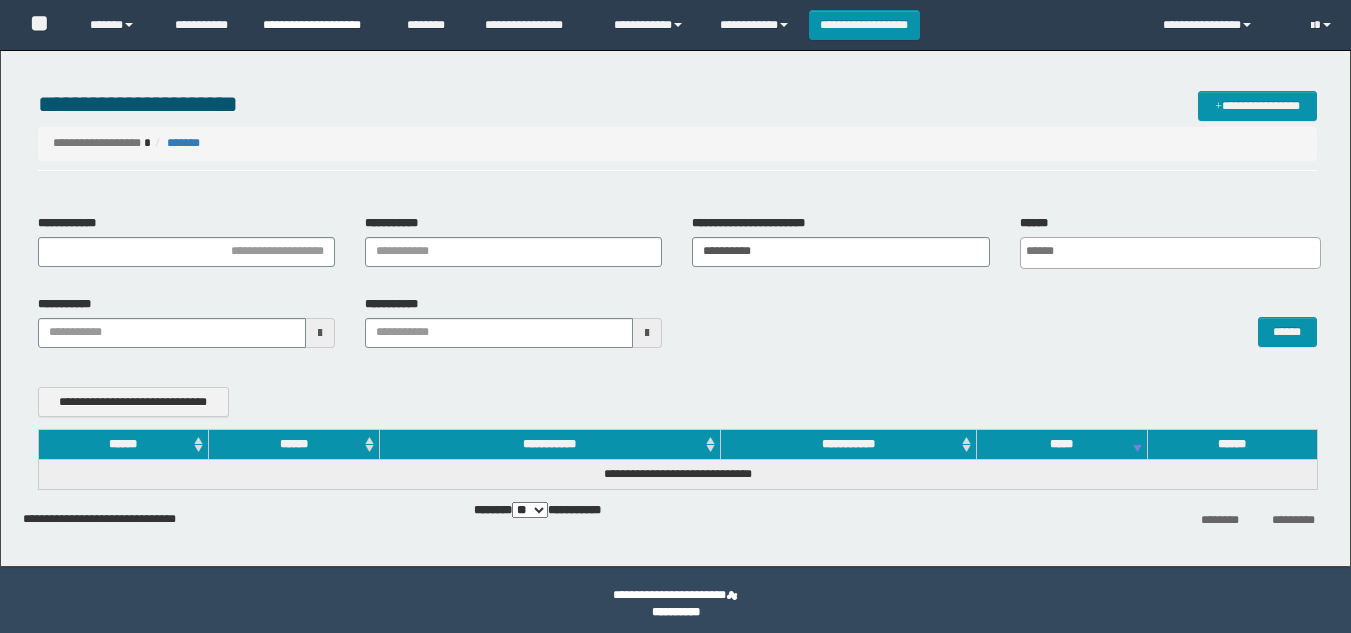 scroll, scrollTop: 0, scrollLeft: 0, axis: both 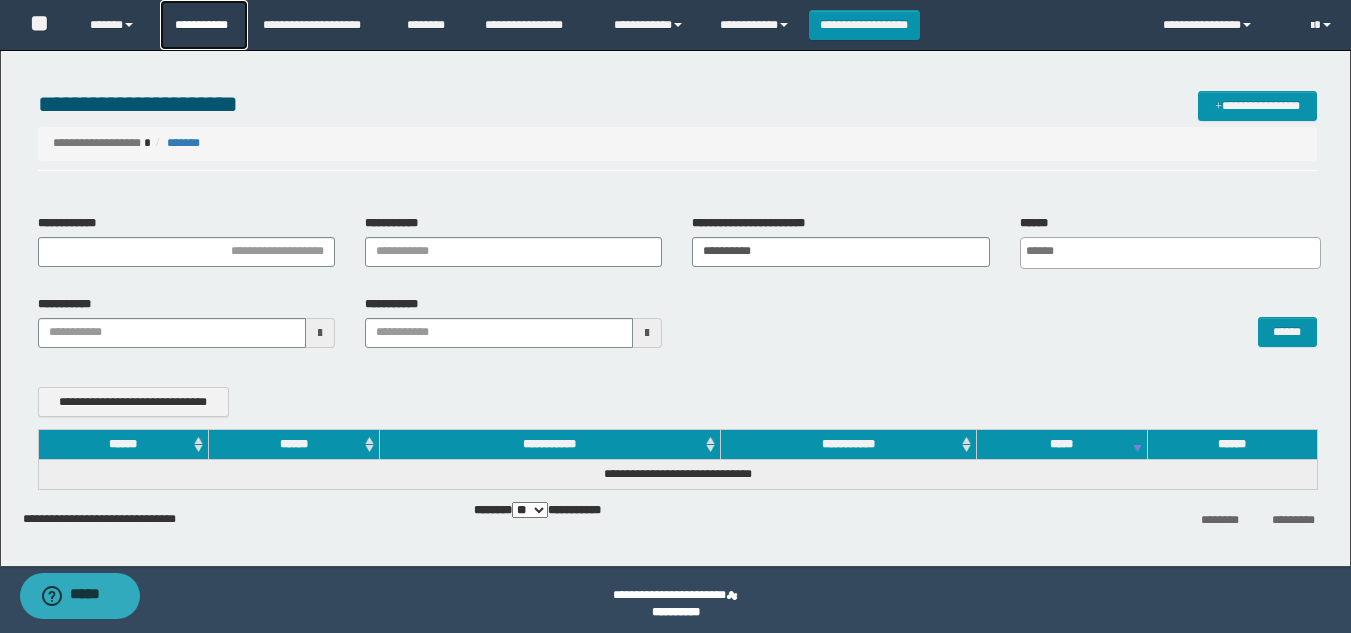 click on "**********" at bounding box center (204, 25) 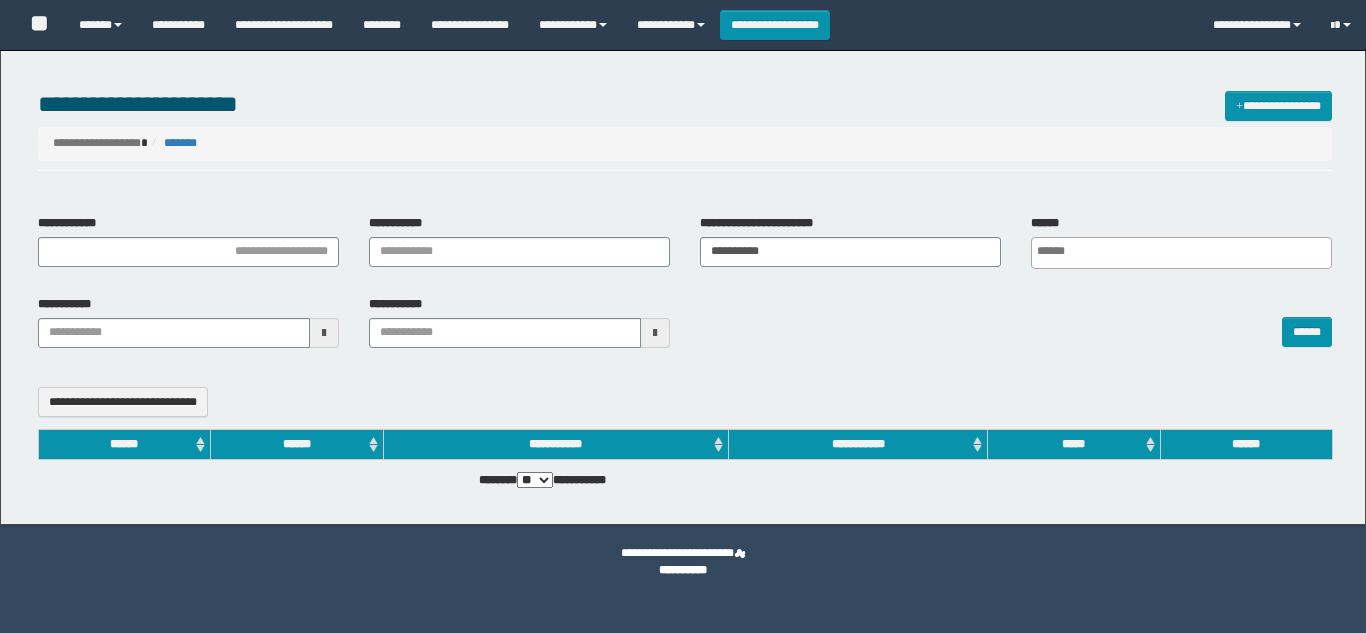select 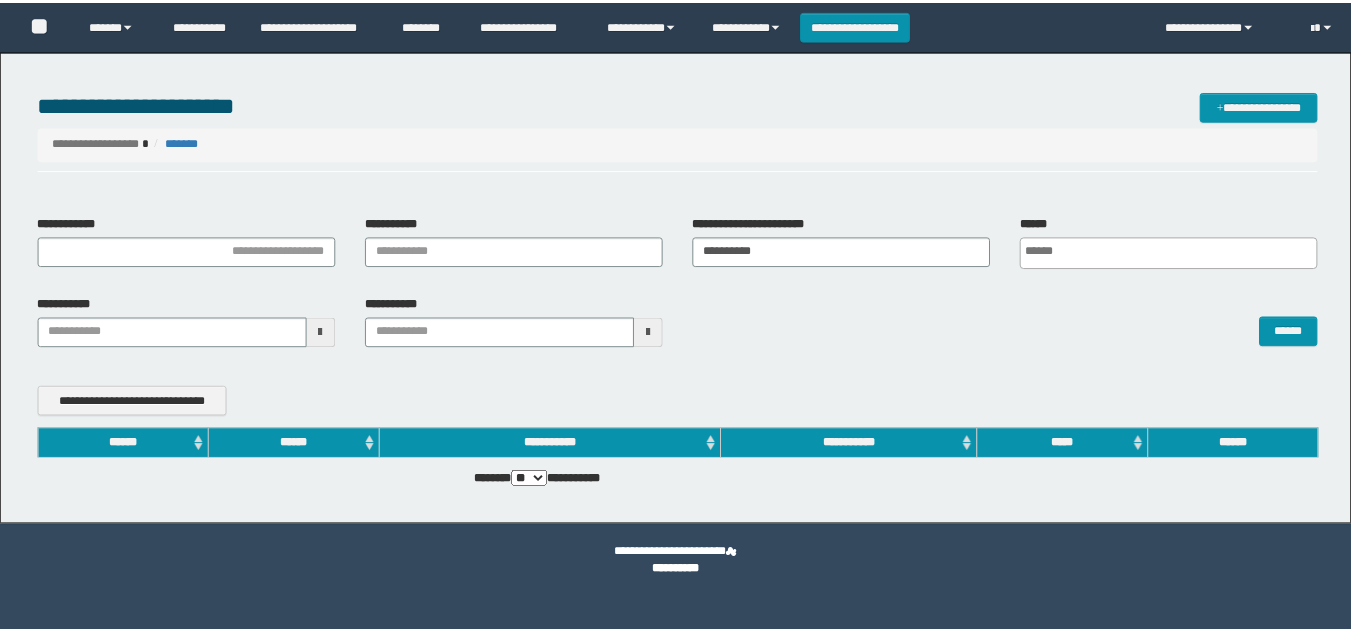 scroll, scrollTop: 0, scrollLeft: 0, axis: both 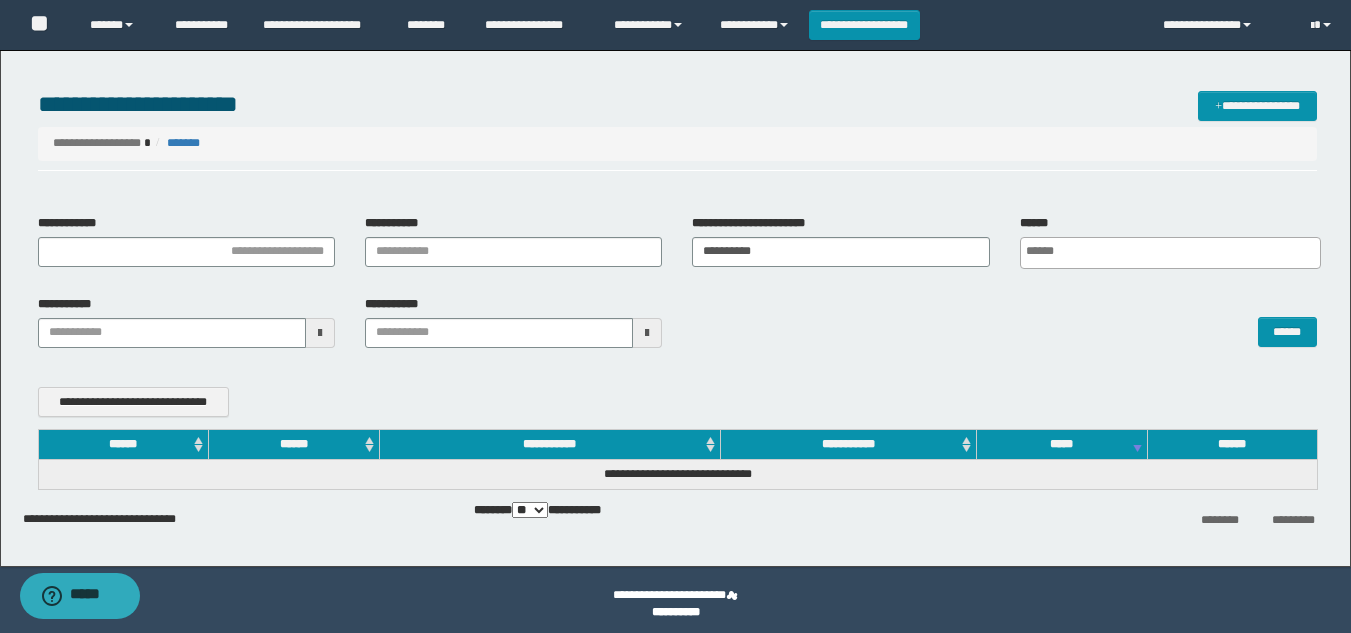 click on "**********" at bounding box center (186, 241) 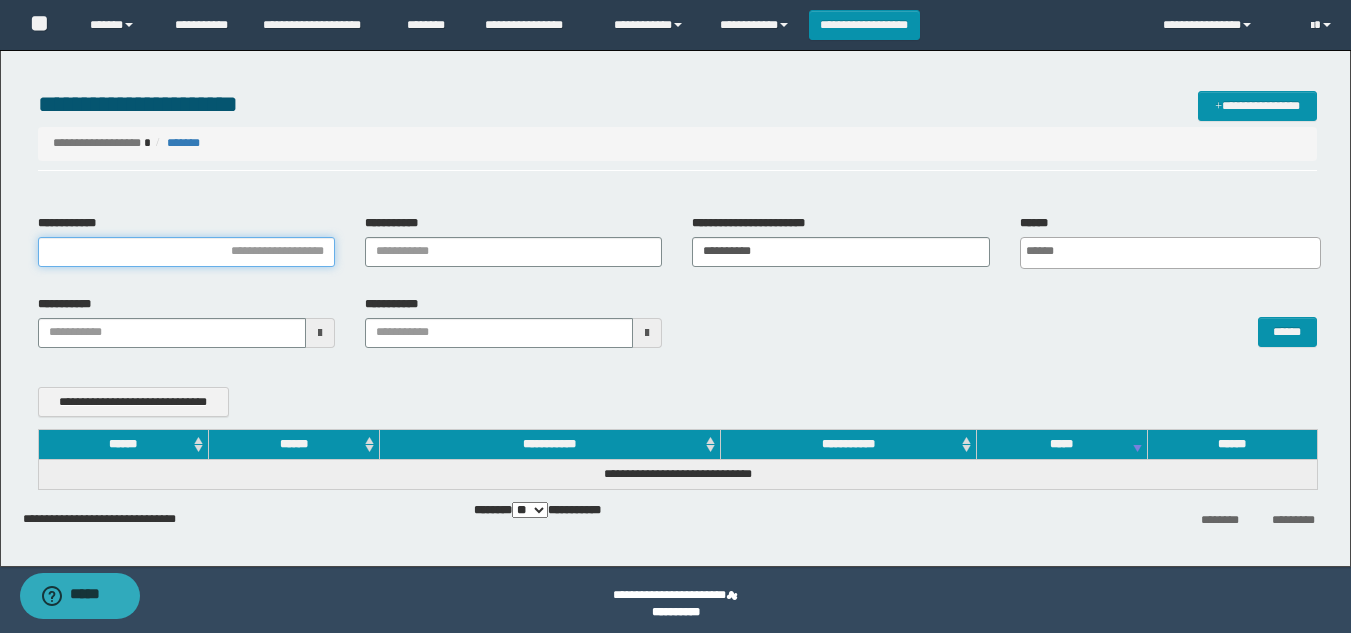 click on "**********" at bounding box center (186, 252) 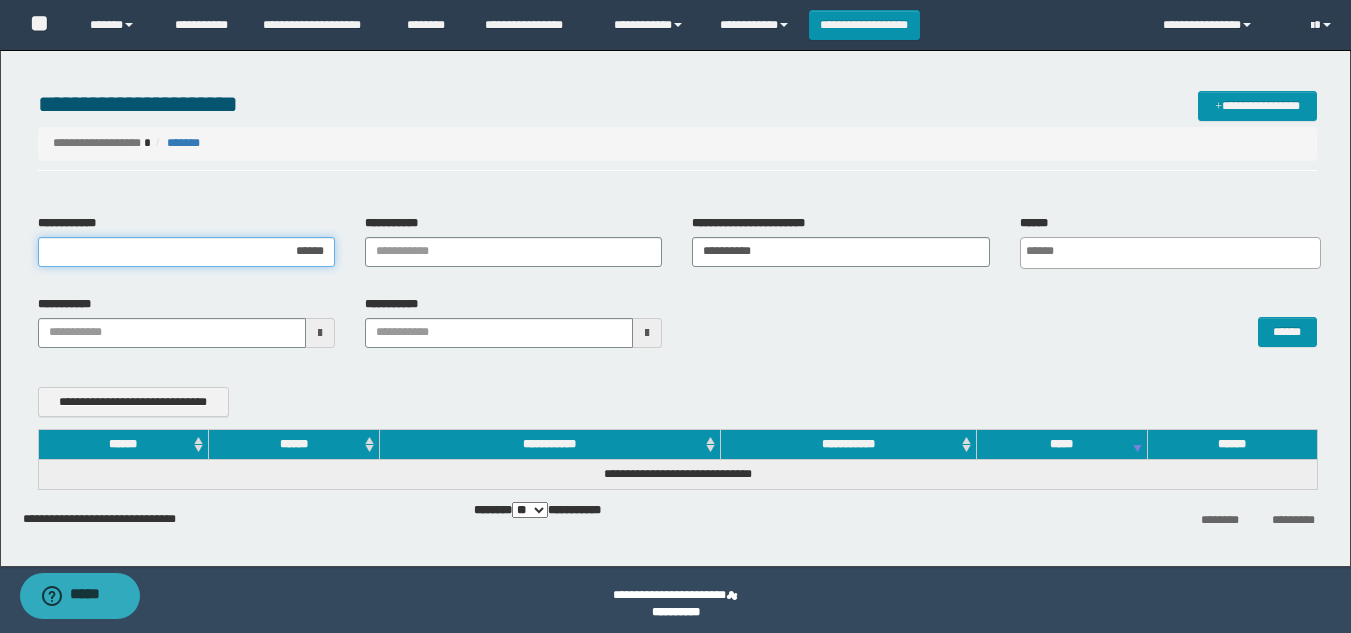 type 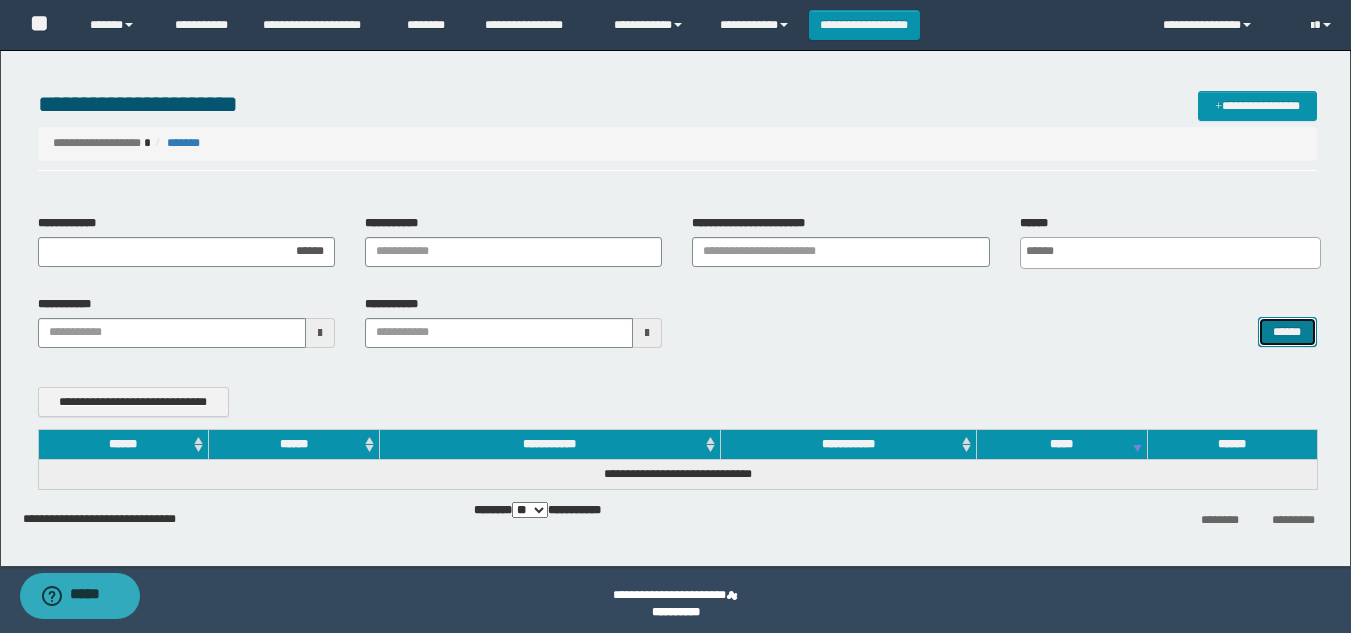 click on "******" at bounding box center (1287, 332) 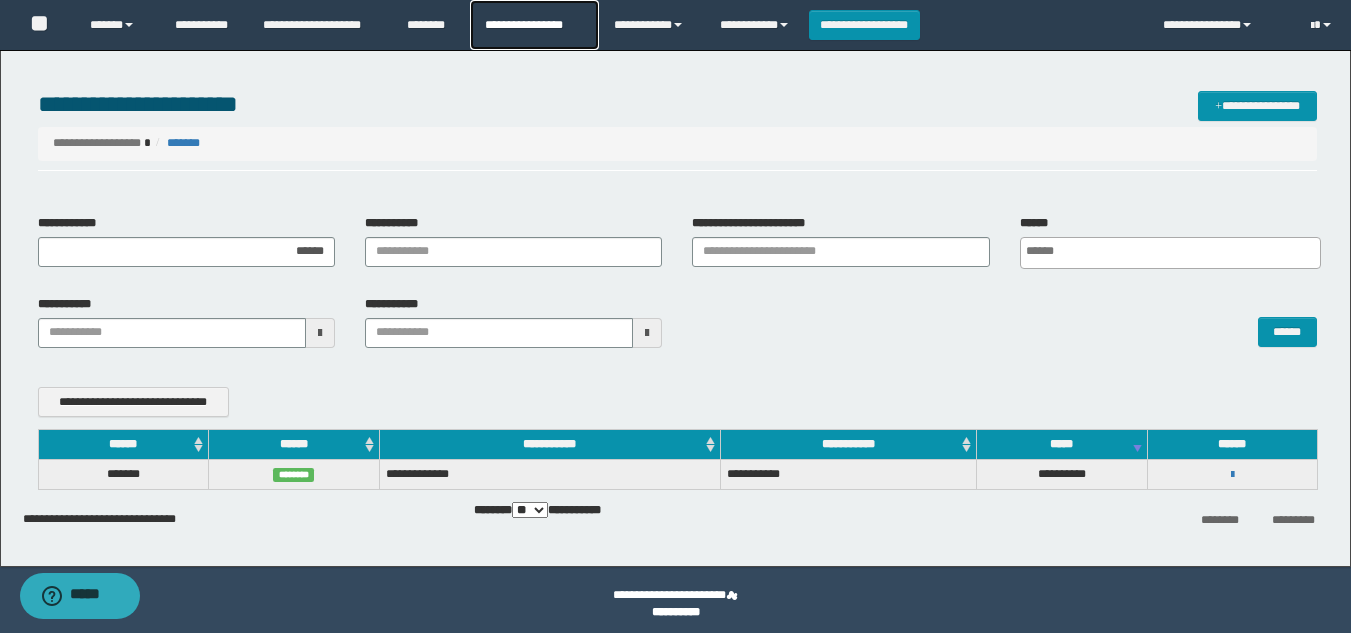 click on "**********" at bounding box center (534, 25) 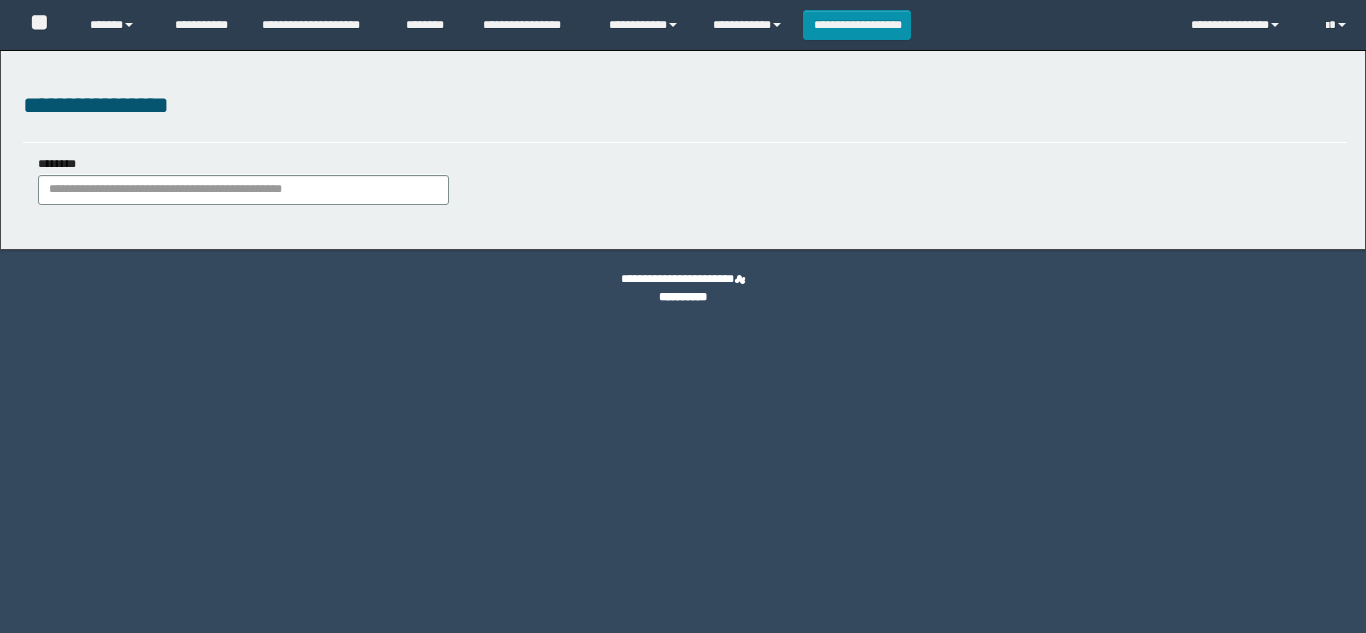 scroll, scrollTop: 0, scrollLeft: 0, axis: both 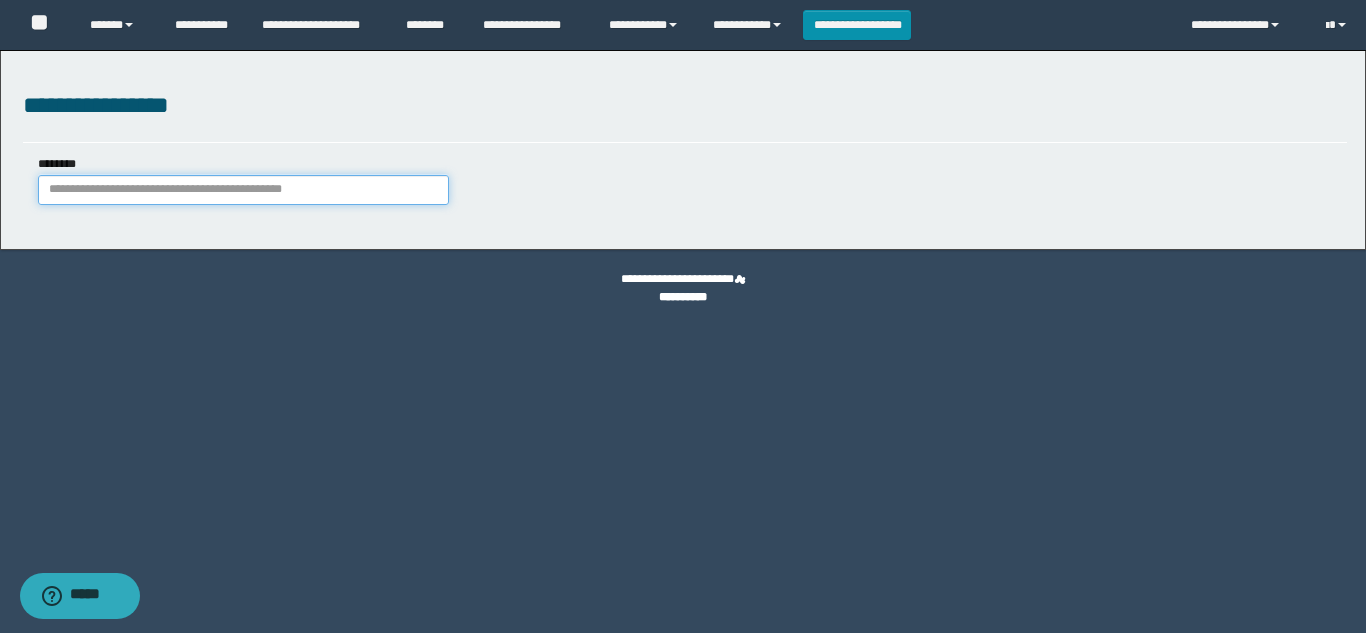 click on "********" at bounding box center (243, 190) 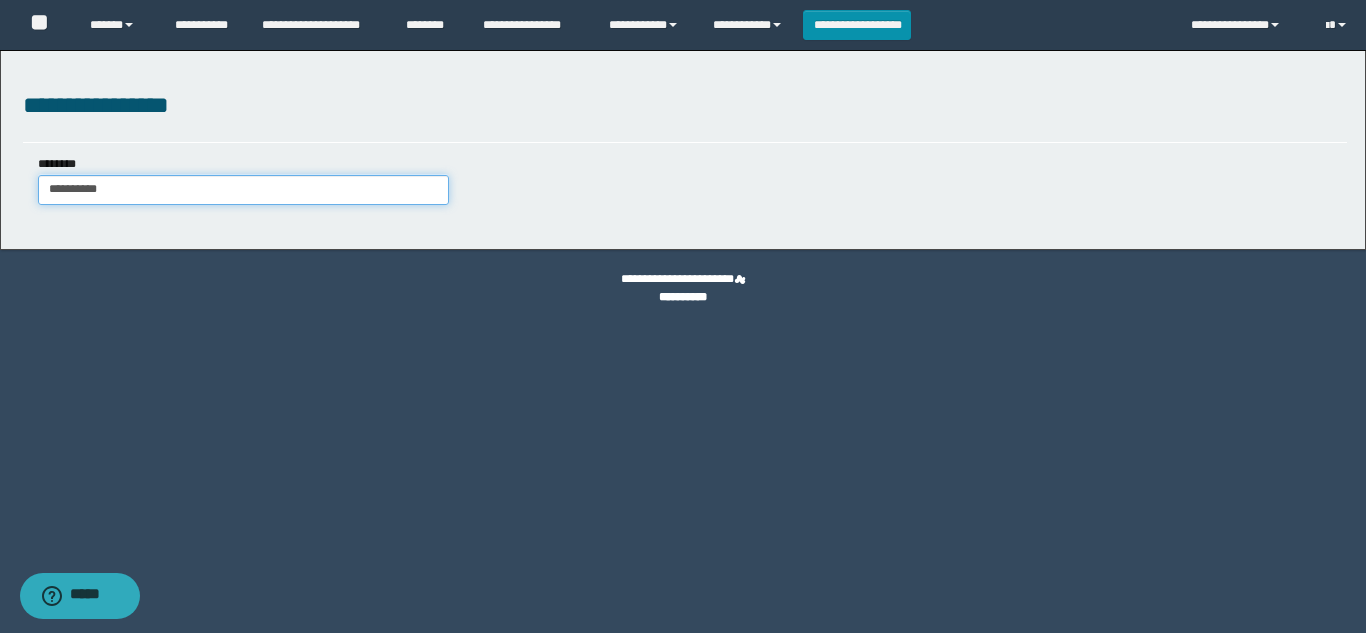 type on "**********" 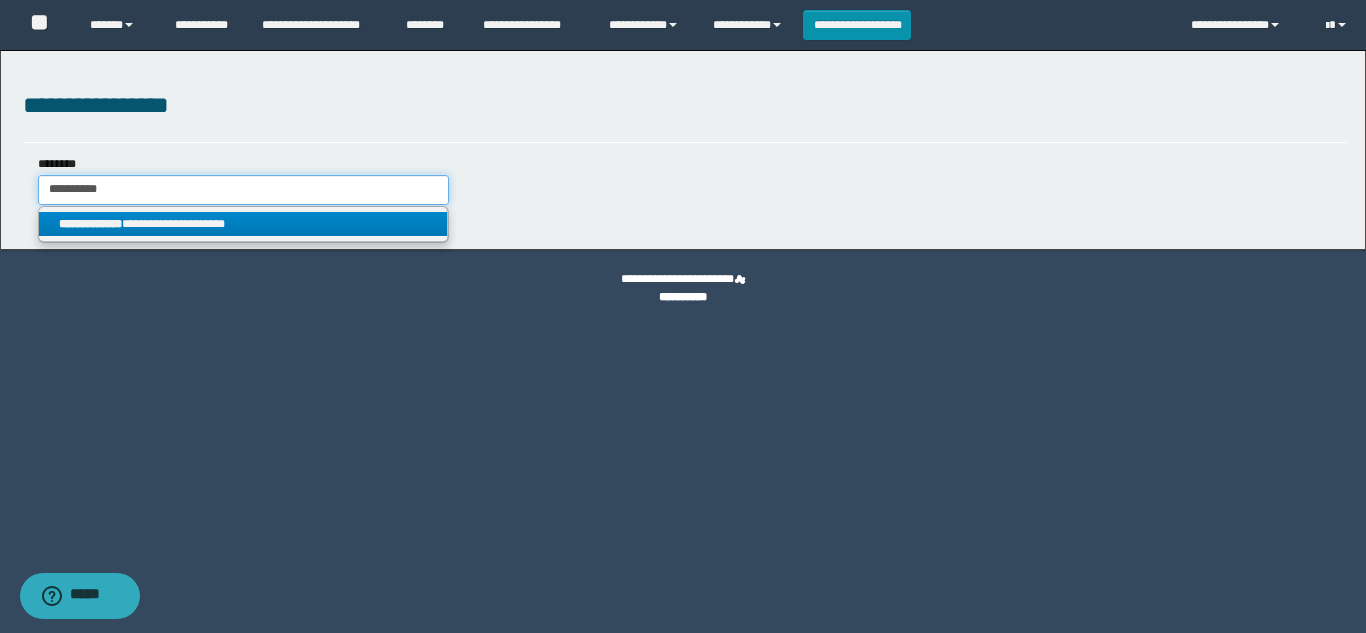 type on "**********" 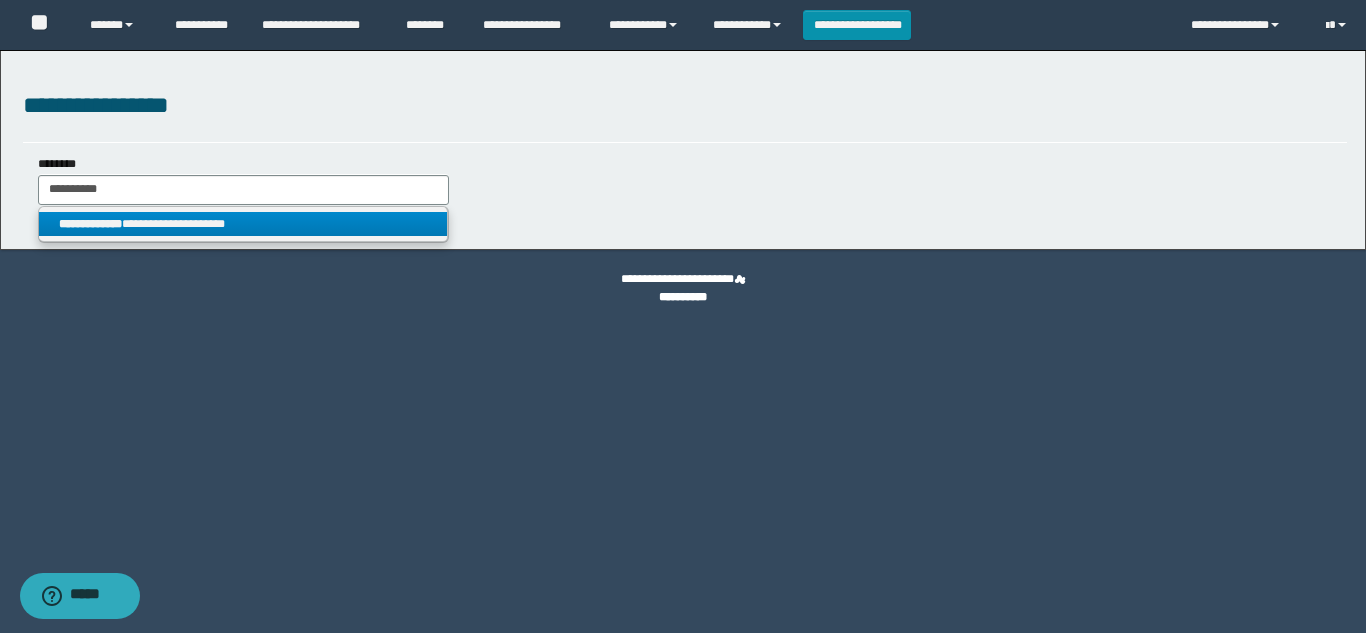 click on "**********" at bounding box center (243, 224) 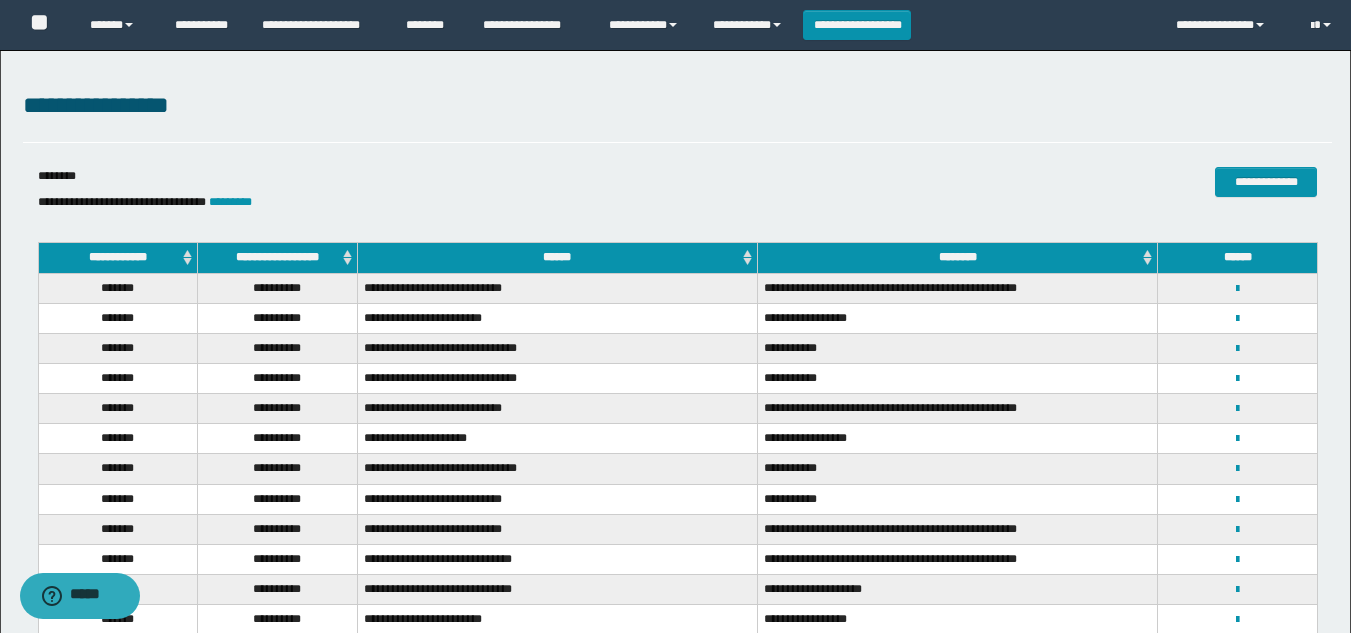 click on "**********" at bounding box center [278, 258] 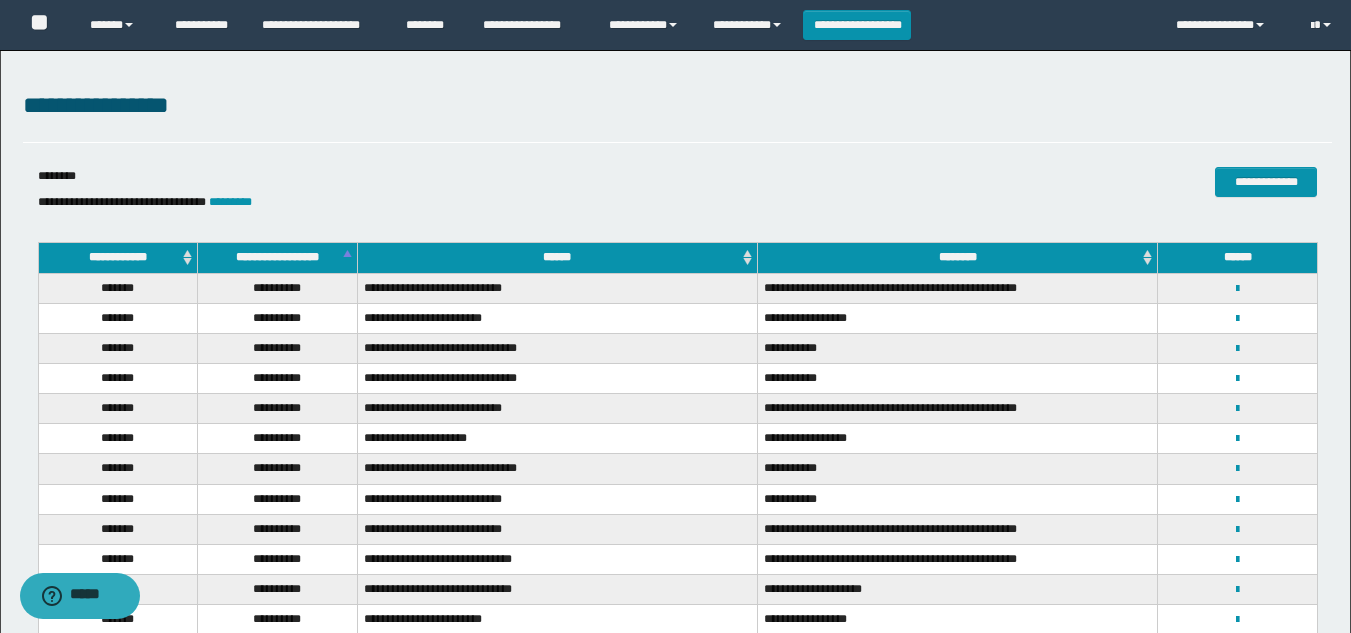 click on "**********" at bounding box center (278, 258) 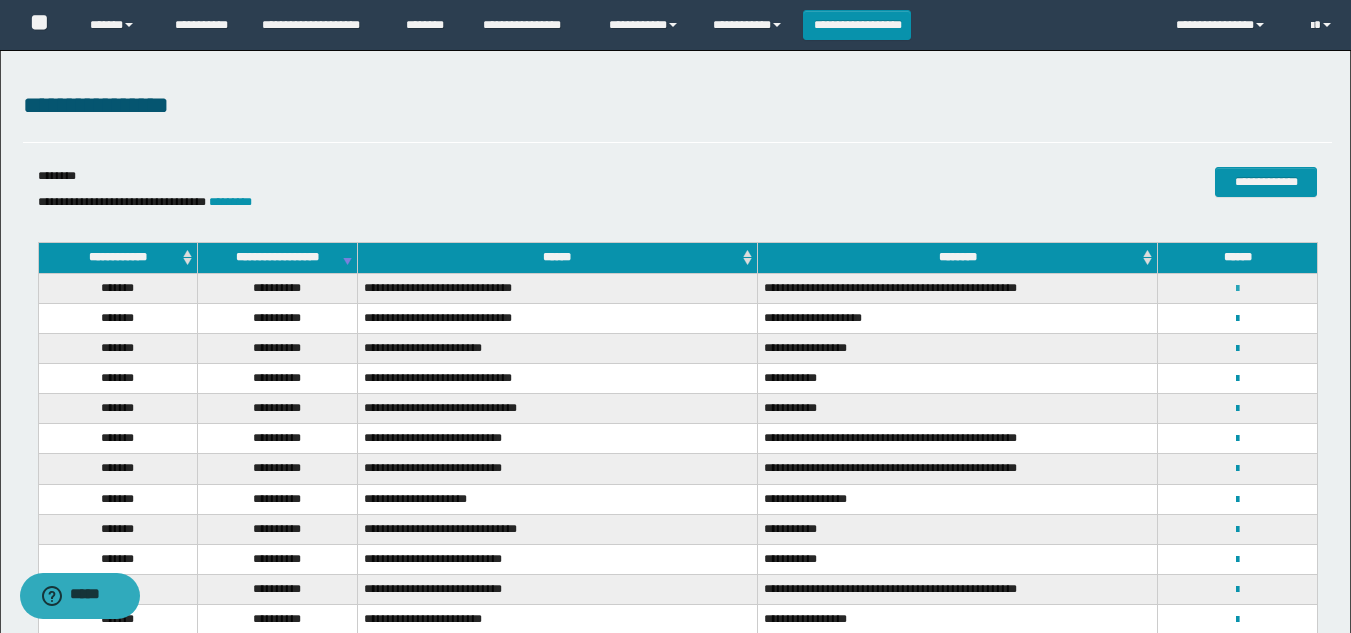 click at bounding box center [1237, 289] 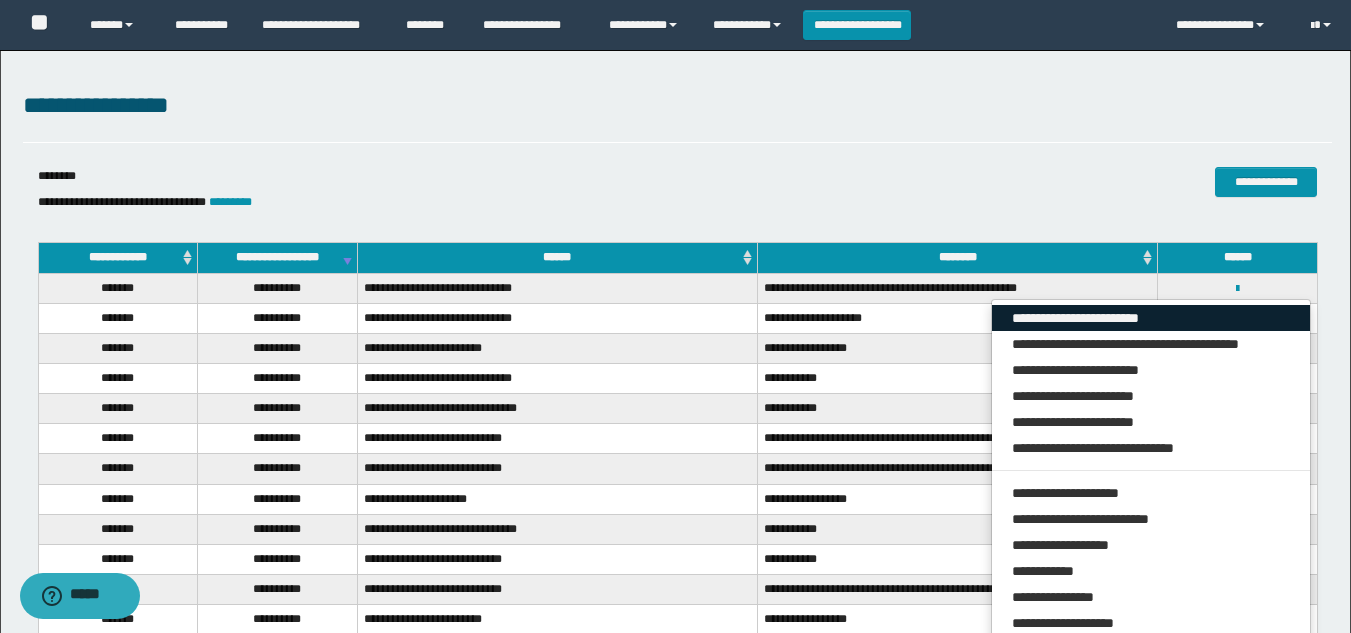click on "**********" at bounding box center (1151, 318) 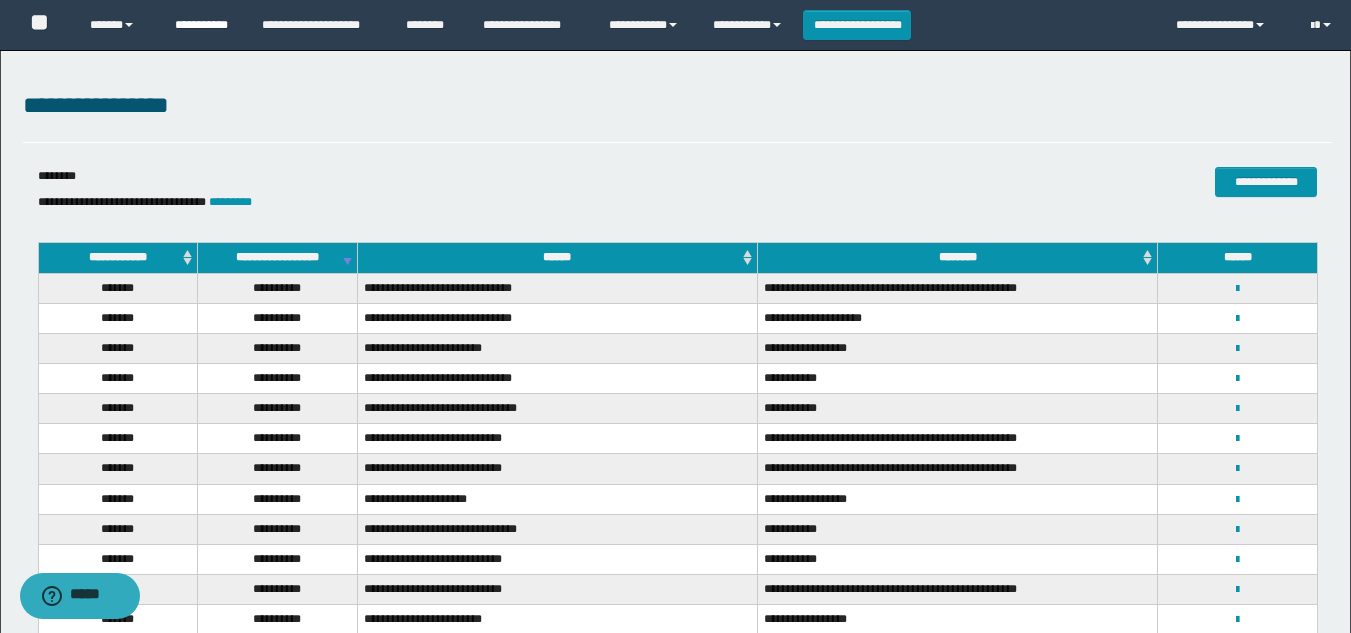 click on "**********" at bounding box center (203, 25) 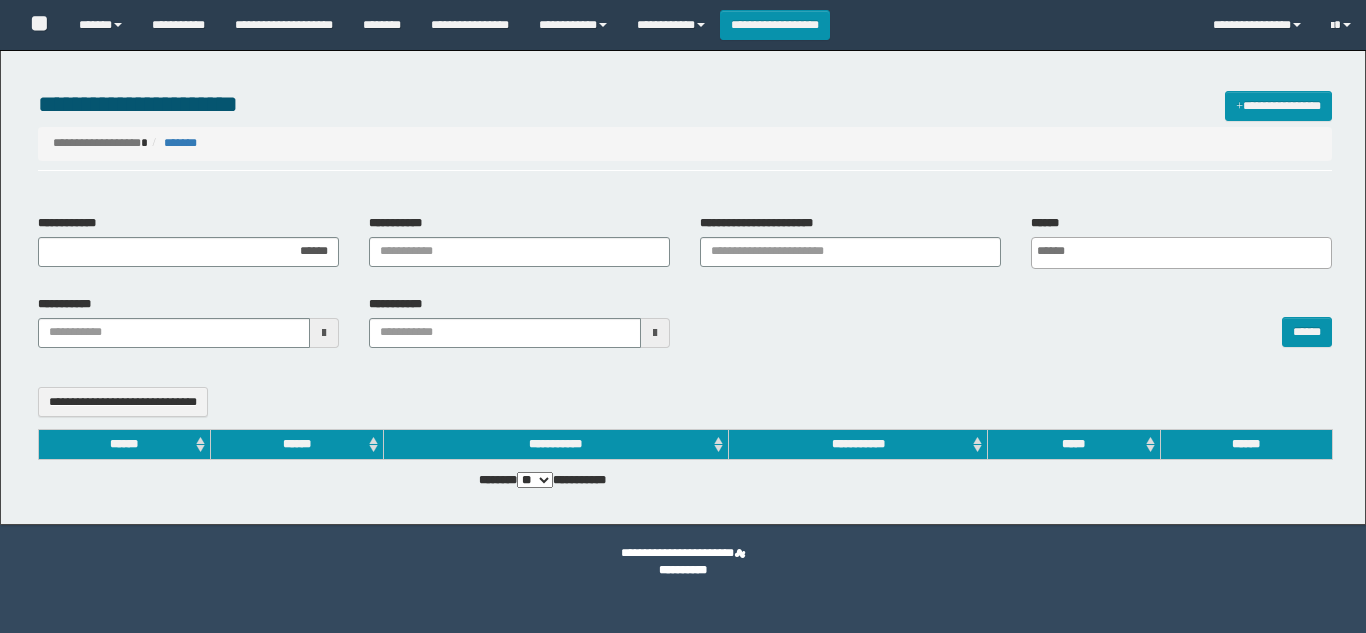 select 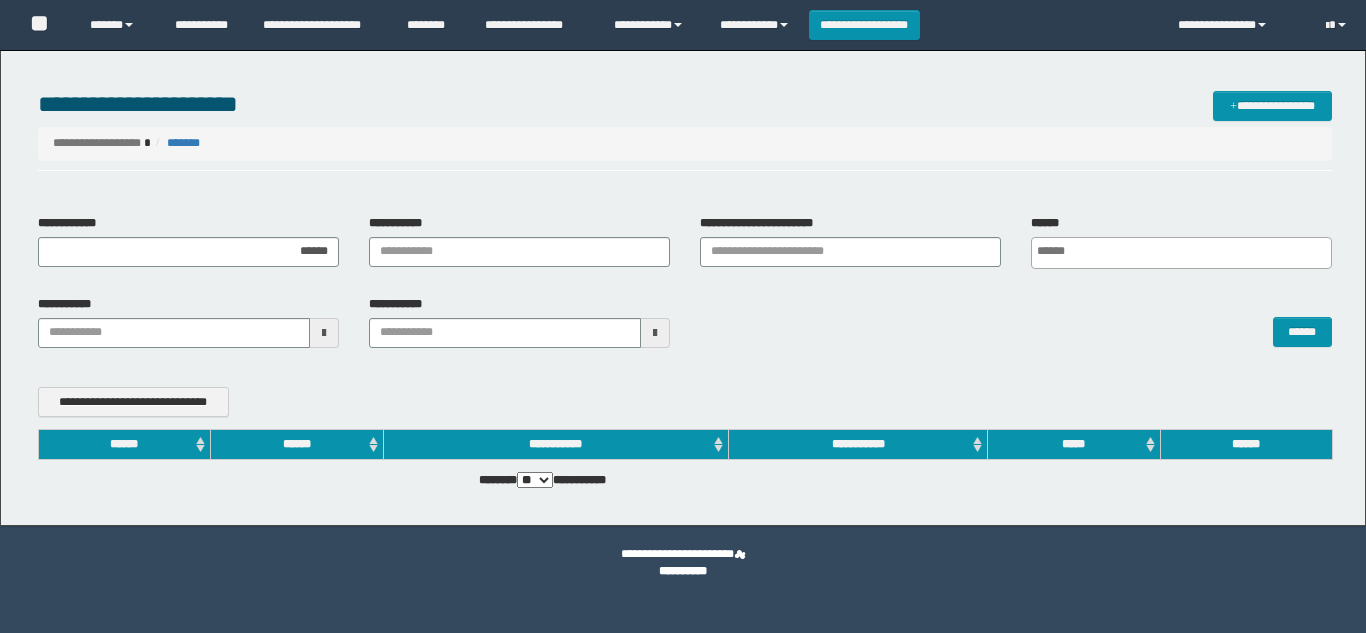scroll, scrollTop: 0, scrollLeft: 0, axis: both 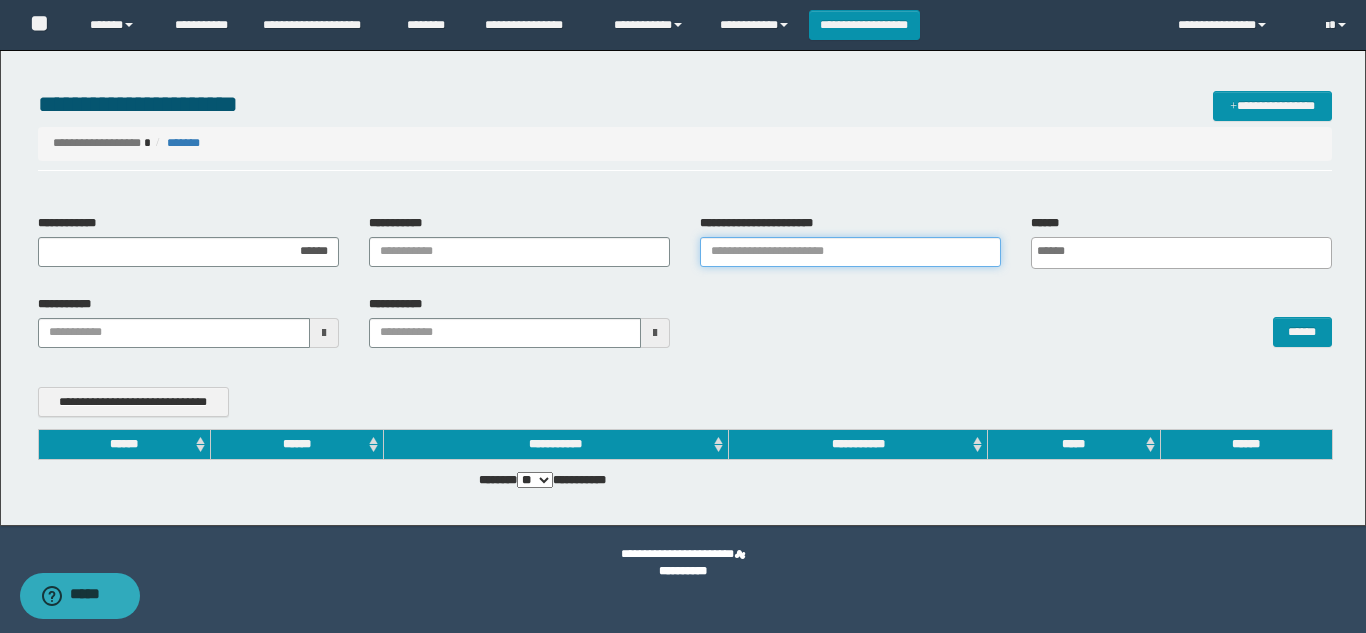 click on "**********" at bounding box center [850, 252] 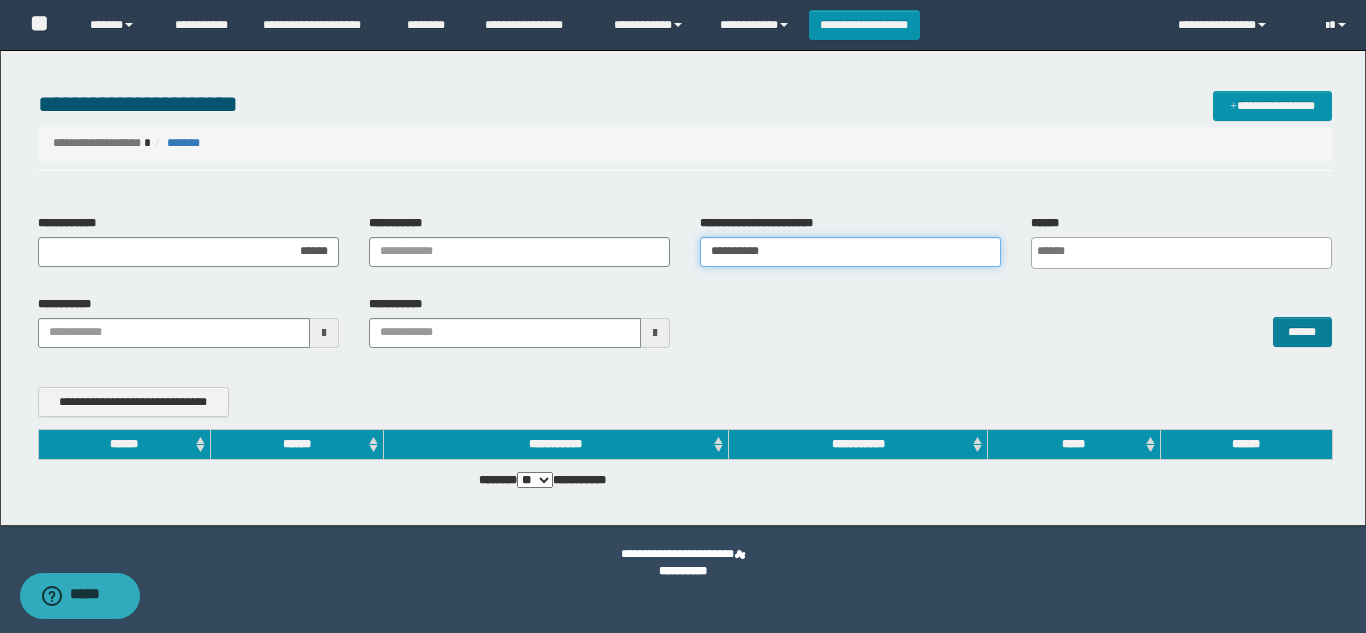 type on "**********" 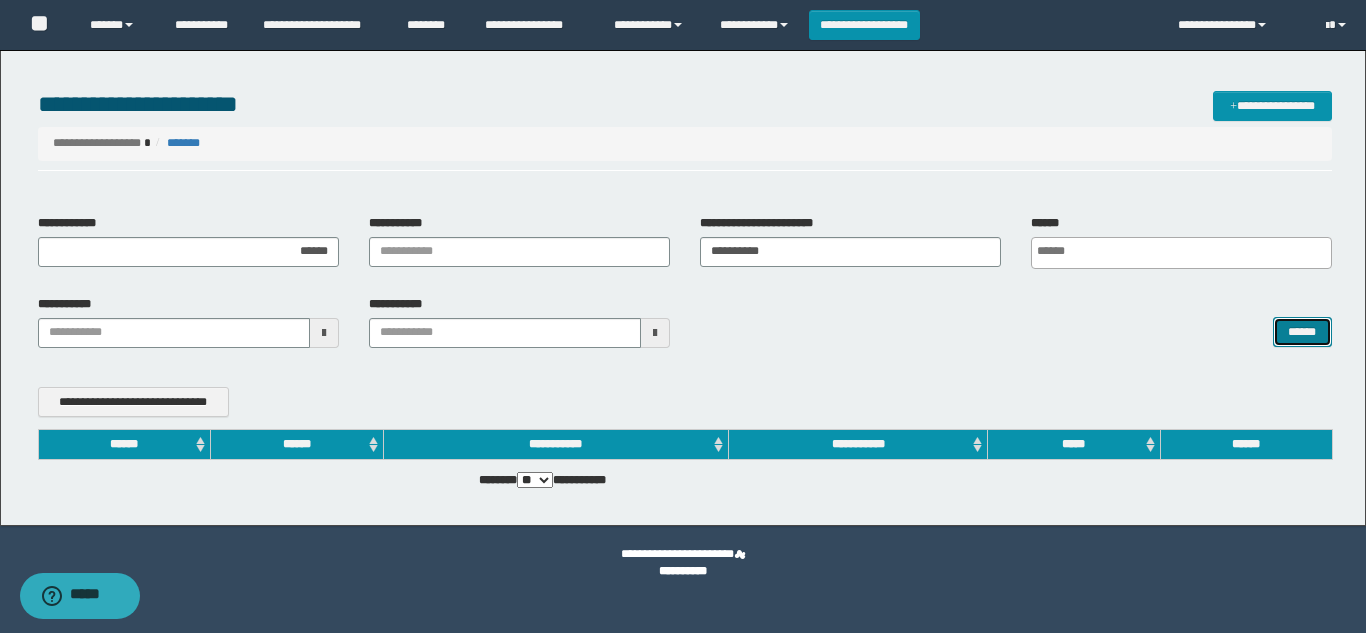 click on "******" at bounding box center (1302, 332) 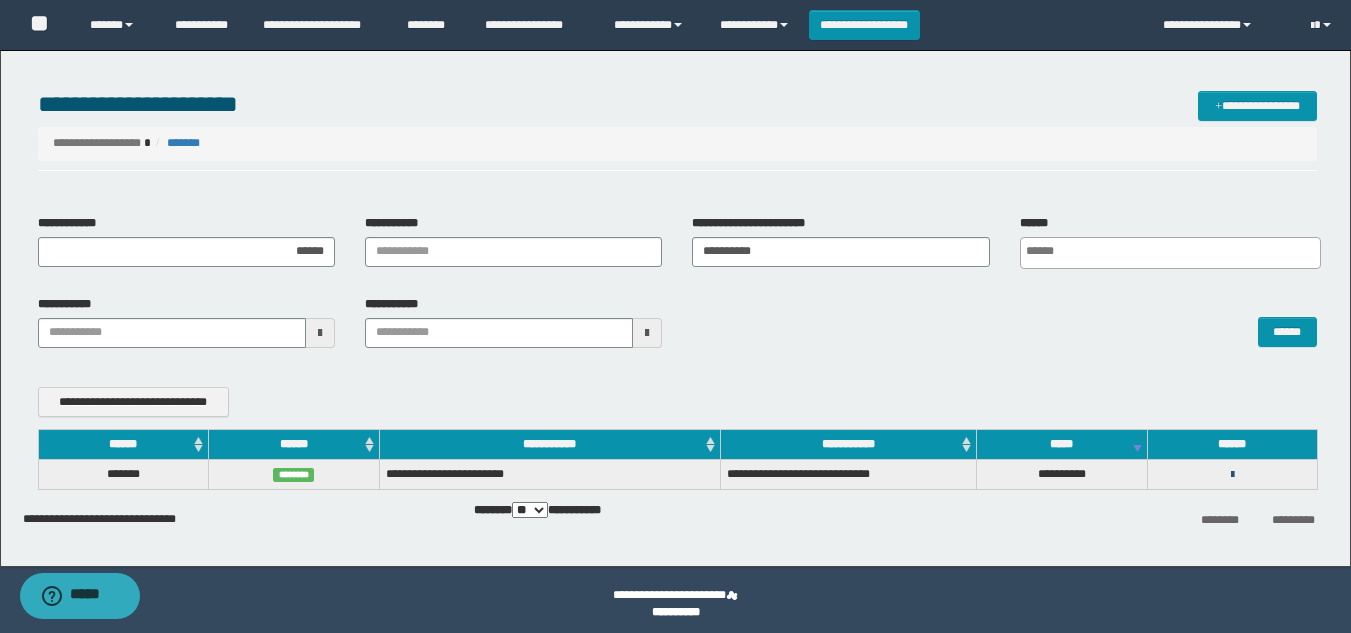 click at bounding box center [1232, 475] 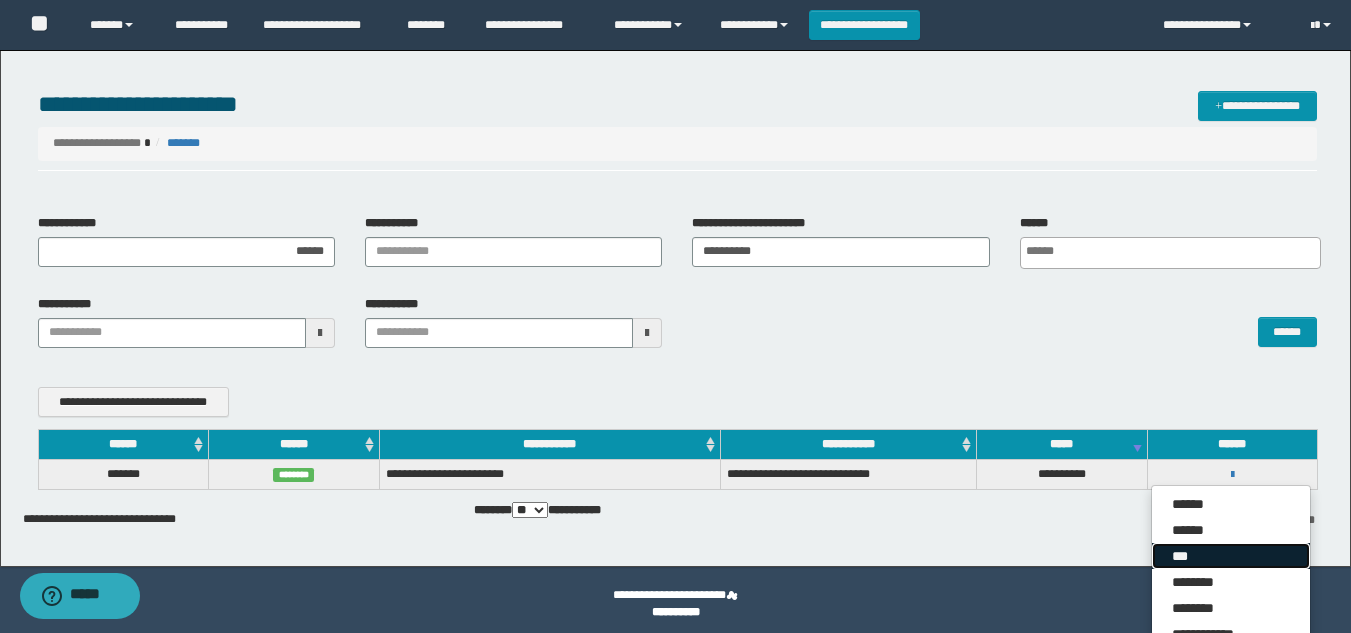 click on "***" at bounding box center [1231, 556] 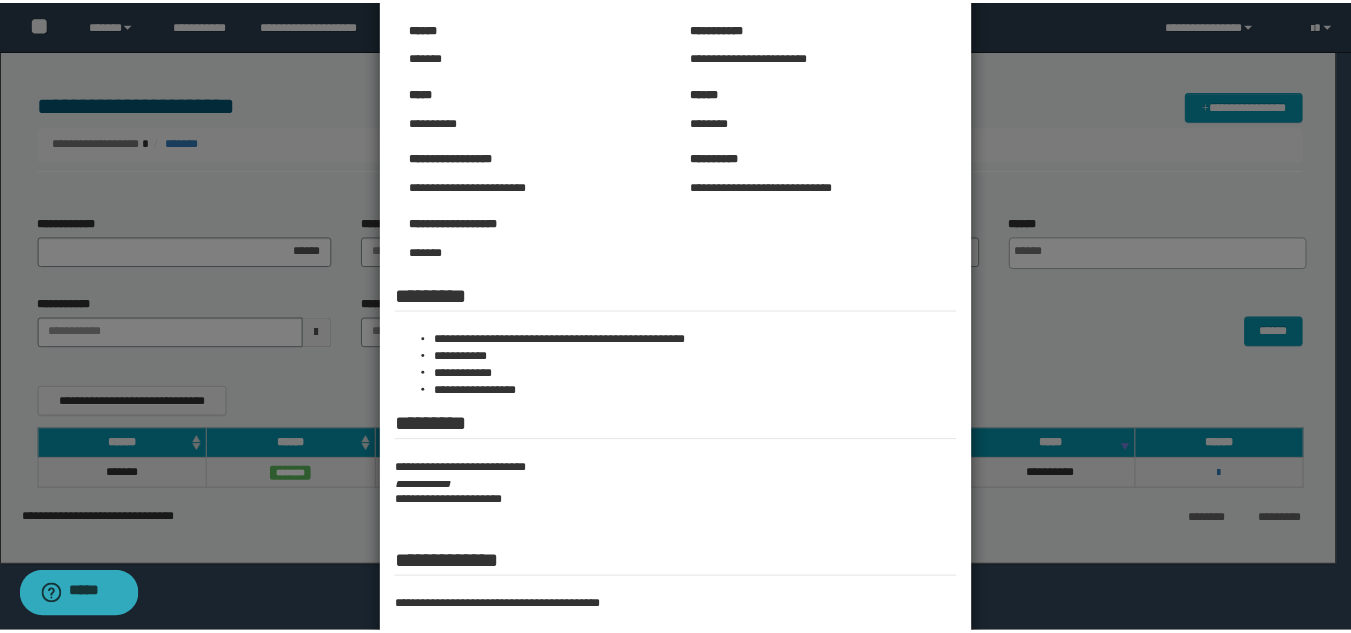 scroll, scrollTop: 0, scrollLeft: 0, axis: both 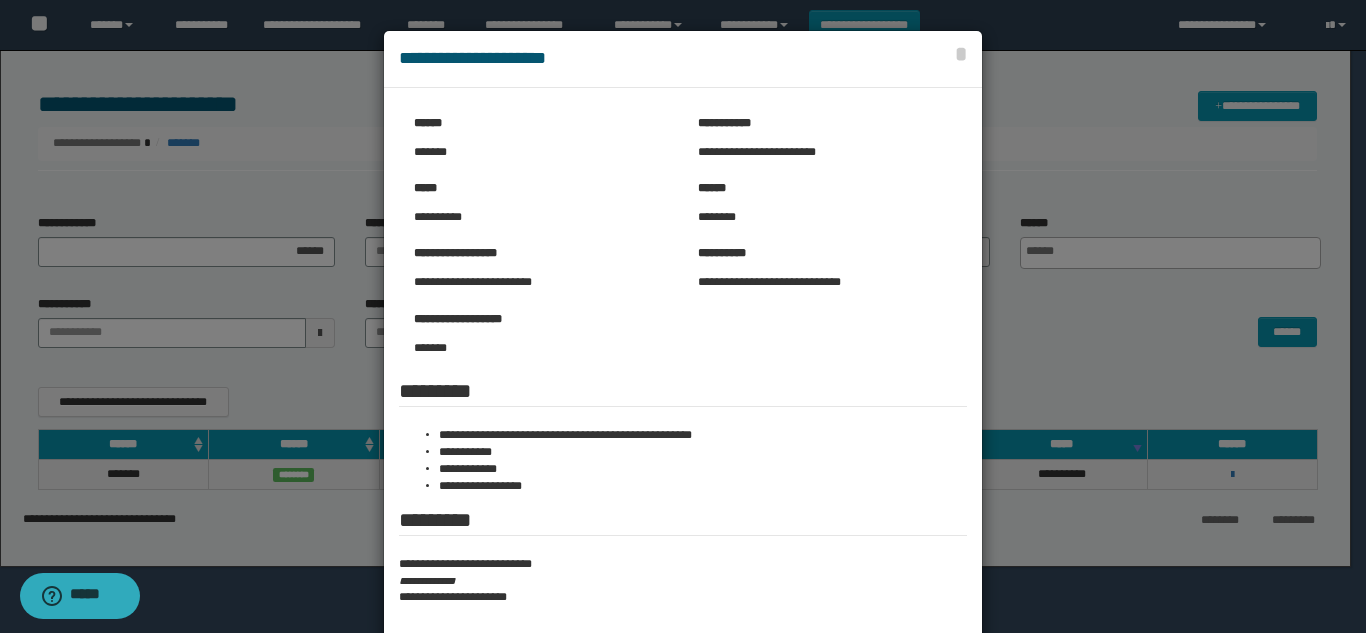click at bounding box center [683, 414] 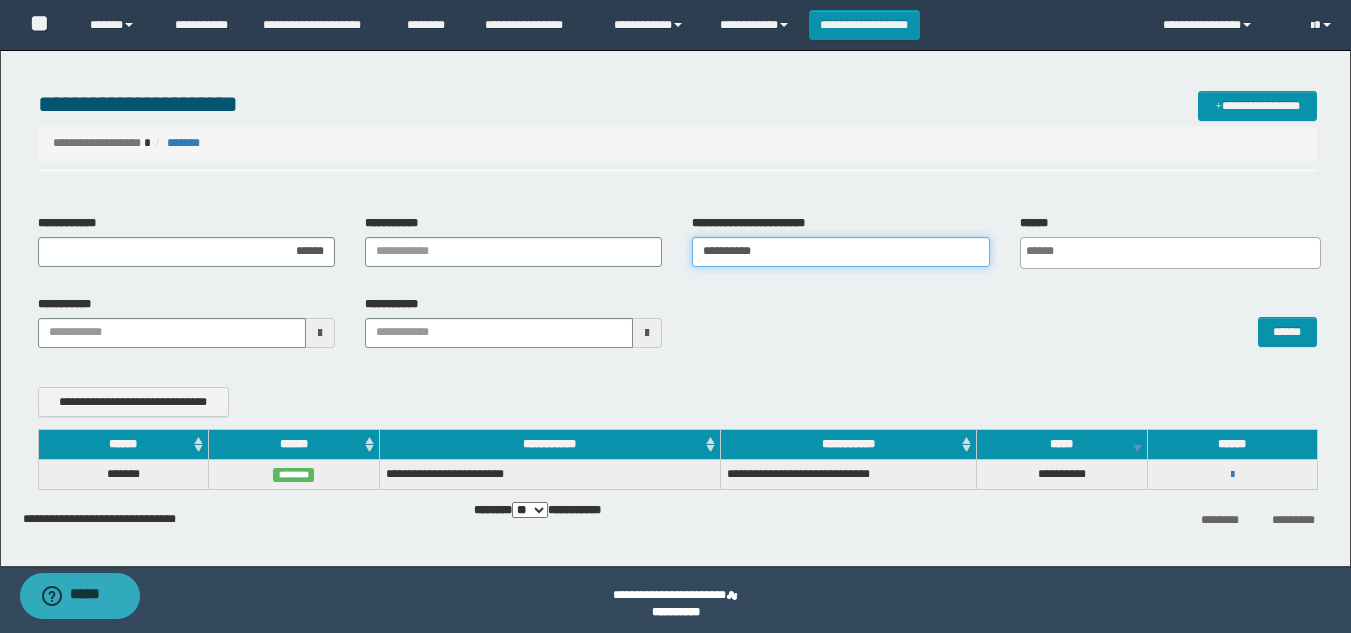 click on "**********" at bounding box center [840, 252] 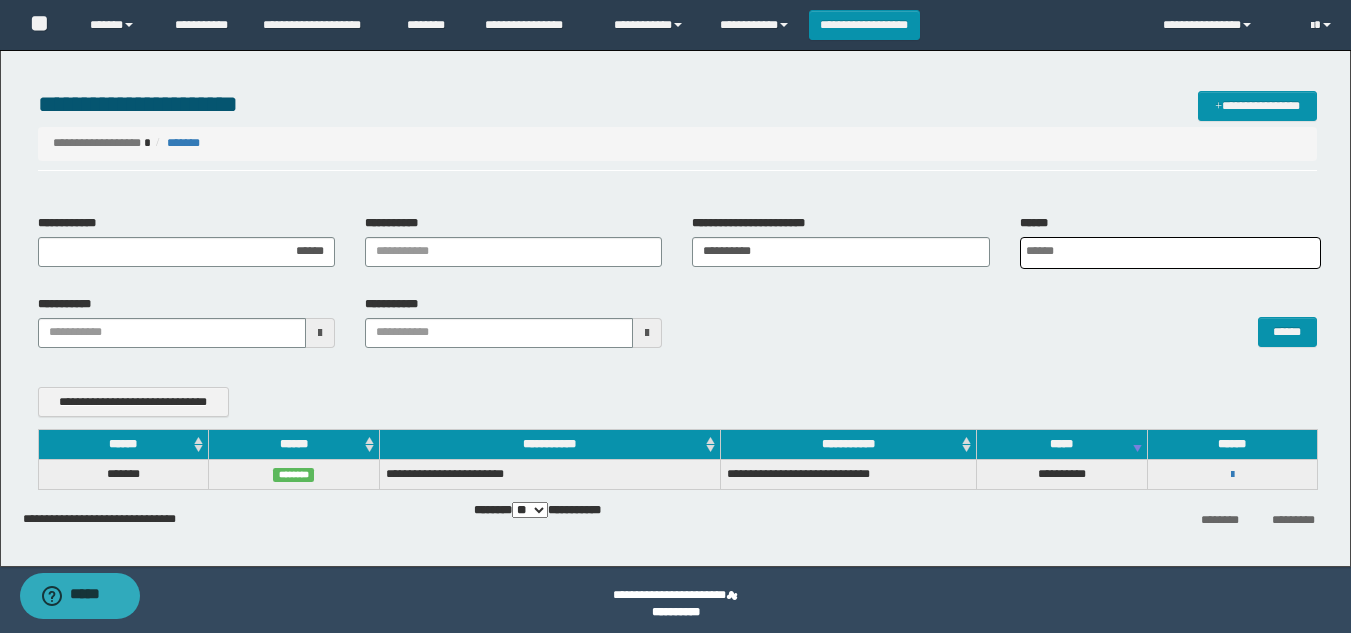 scroll, scrollTop: 0, scrollLeft: 5, axis: horizontal 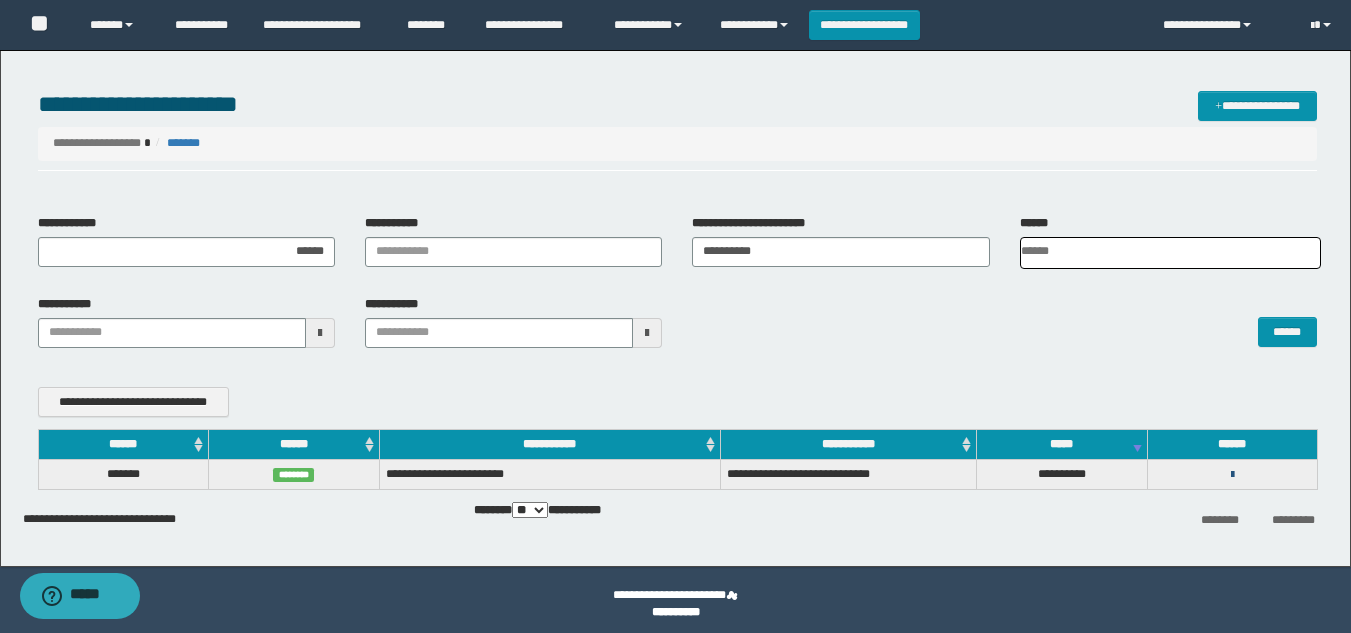 click at bounding box center [1232, 475] 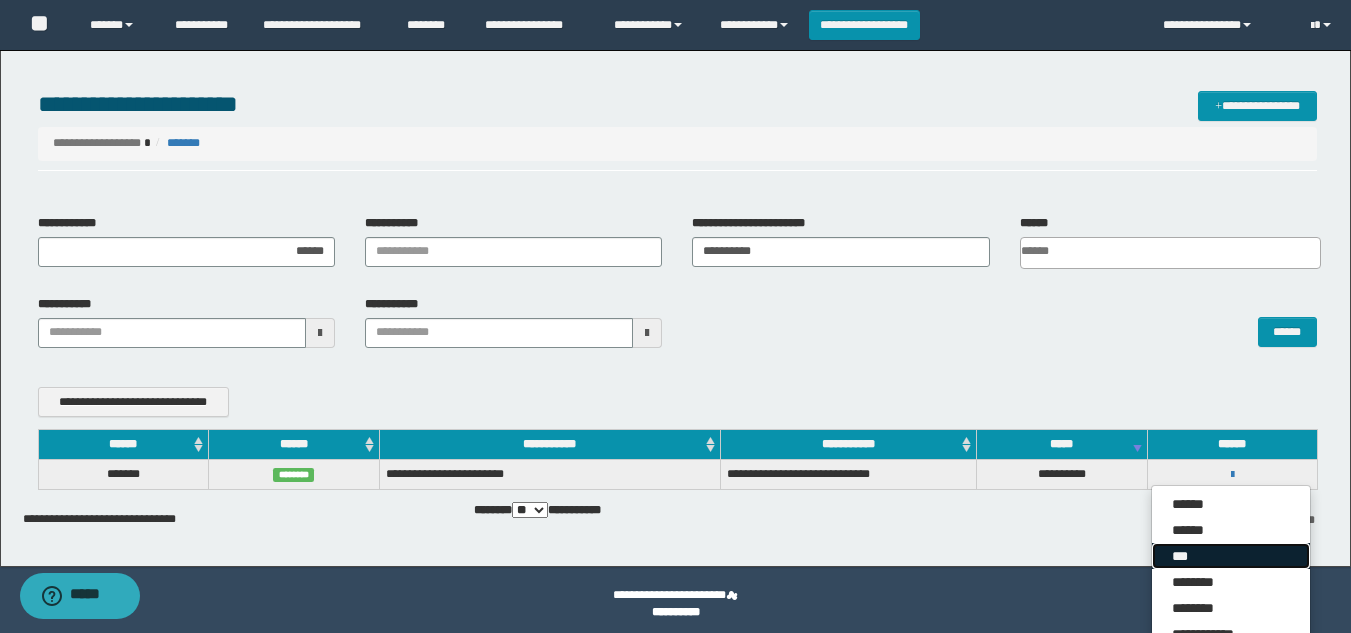 click on "***" at bounding box center [1231, 556] 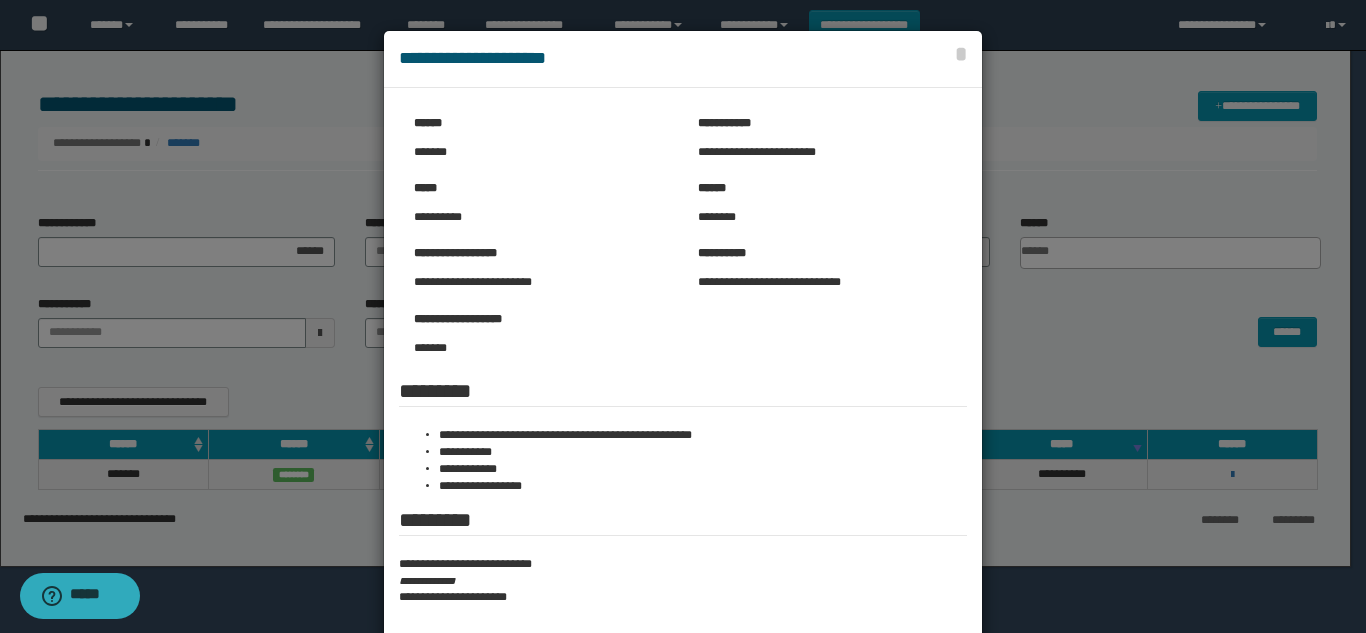 click at bounding box center [683, 414] 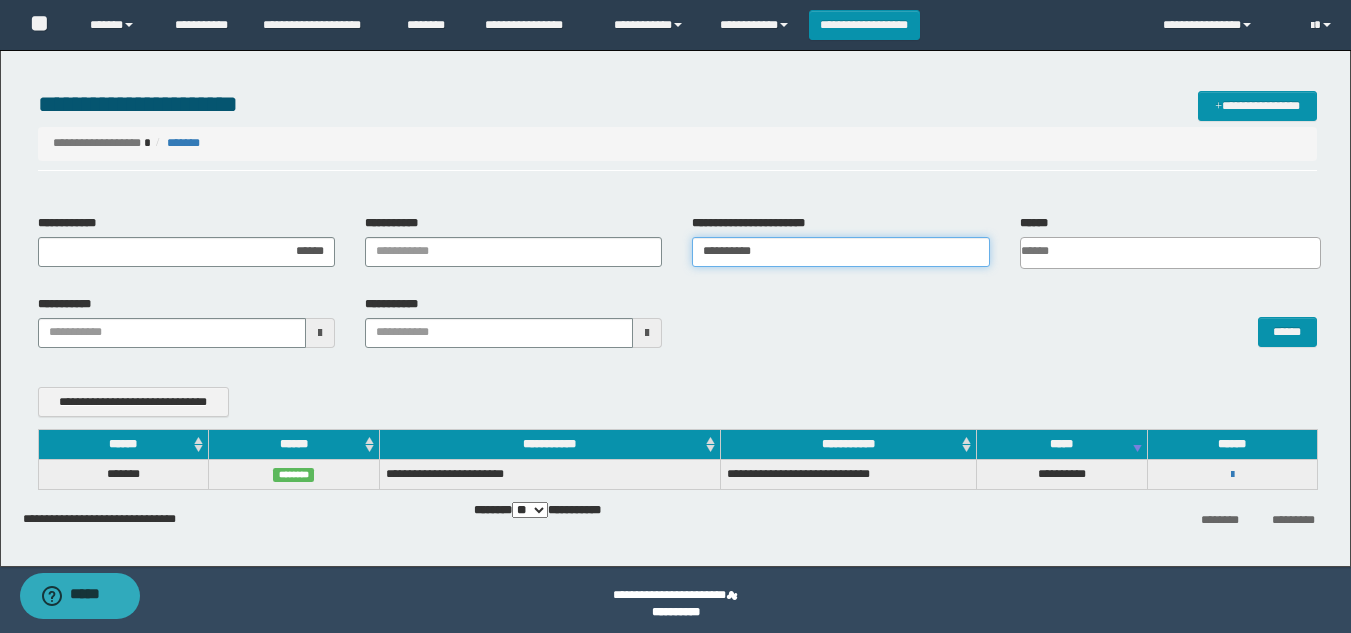 click on "**********" at bounding box center (840, 252) 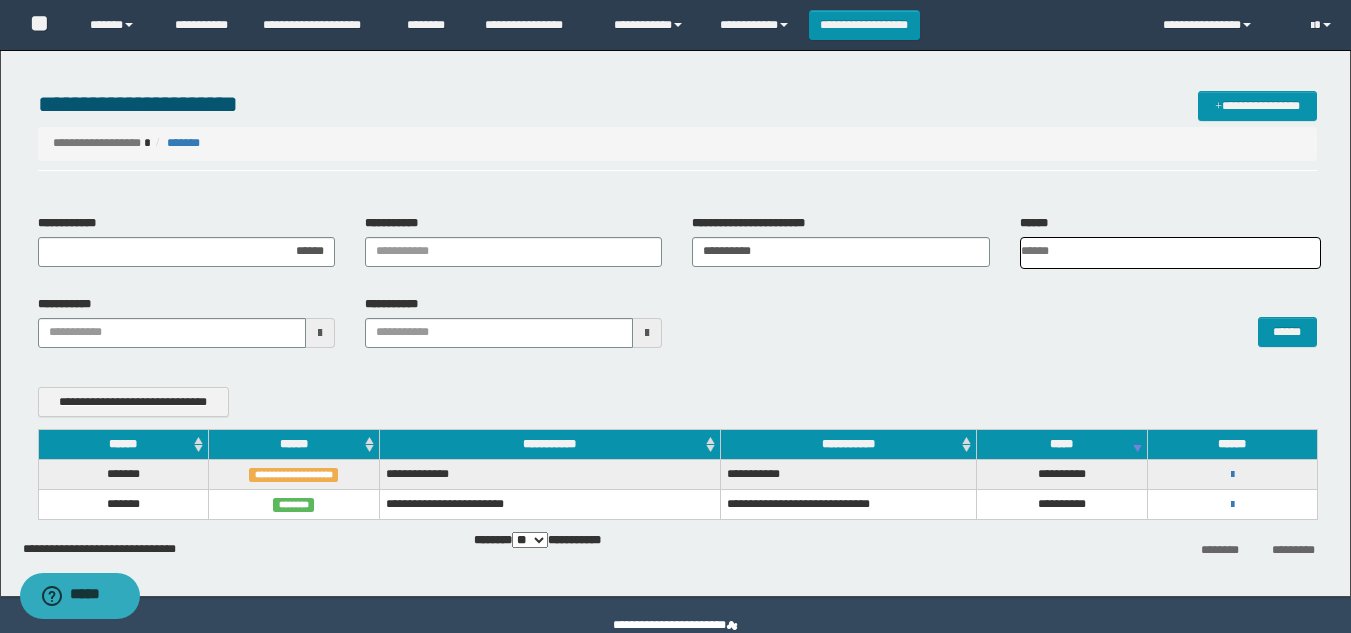 click on "**********" at bounding box center (1232, 474) 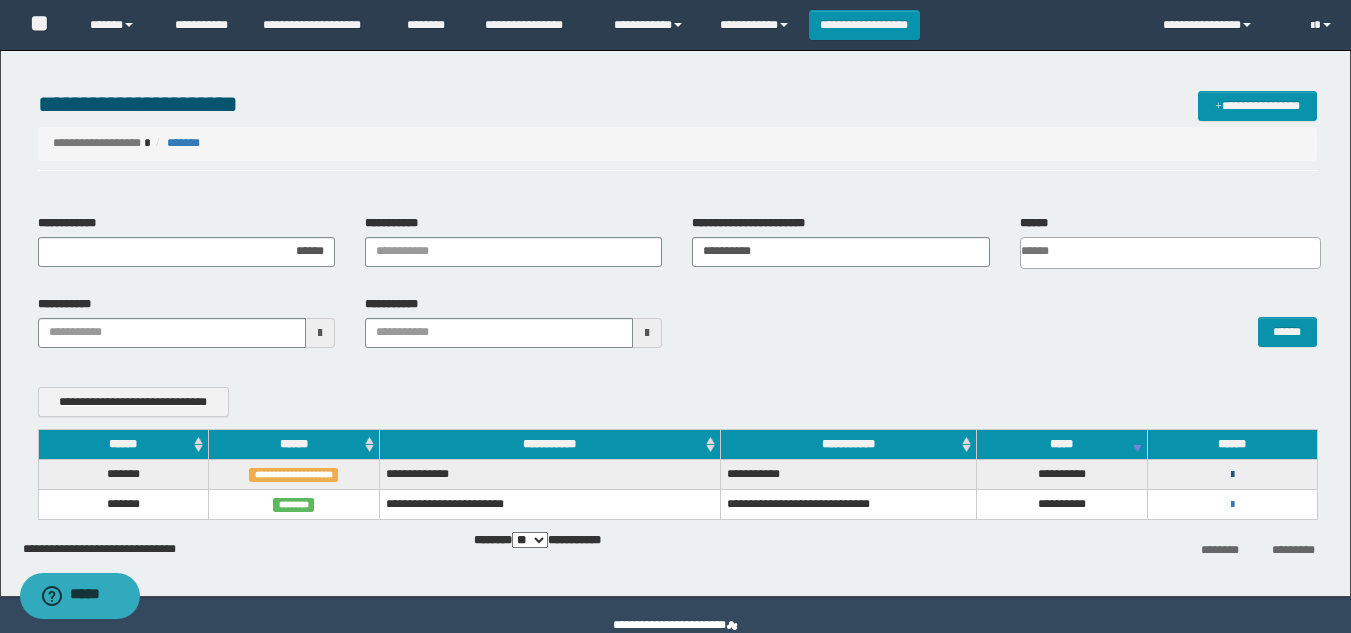 click at bounding box center (1232, 475) 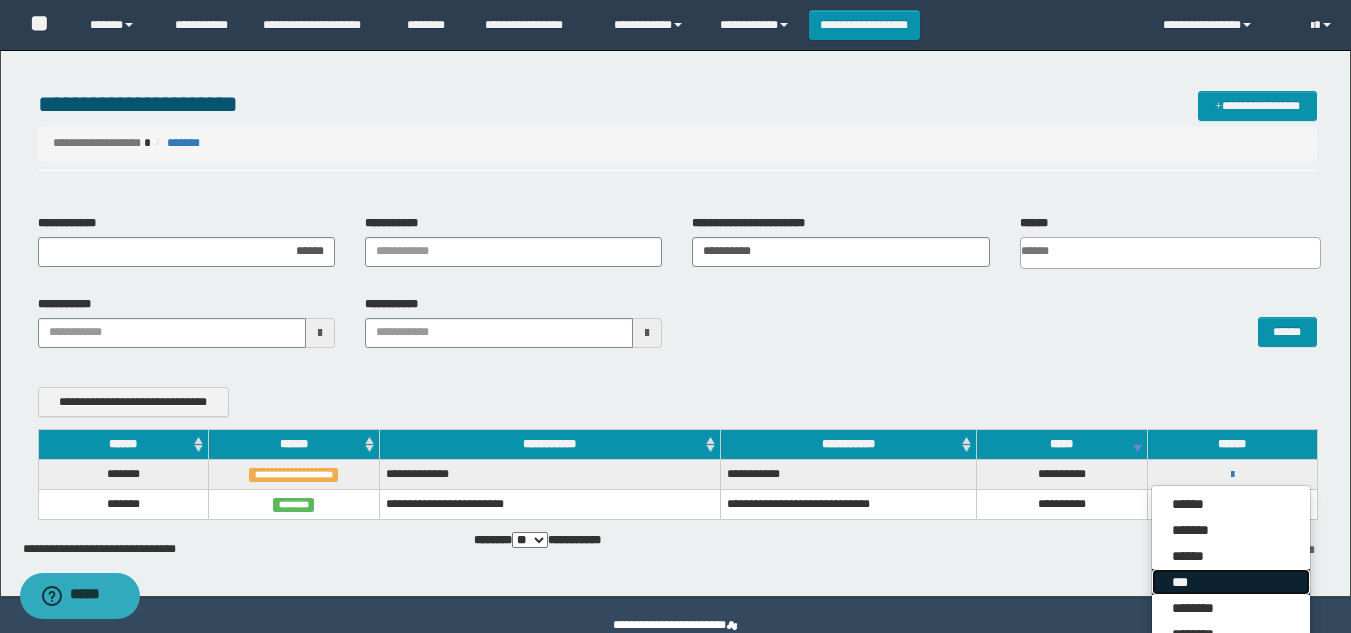 click on "***" at bounding box center (1231, 582) 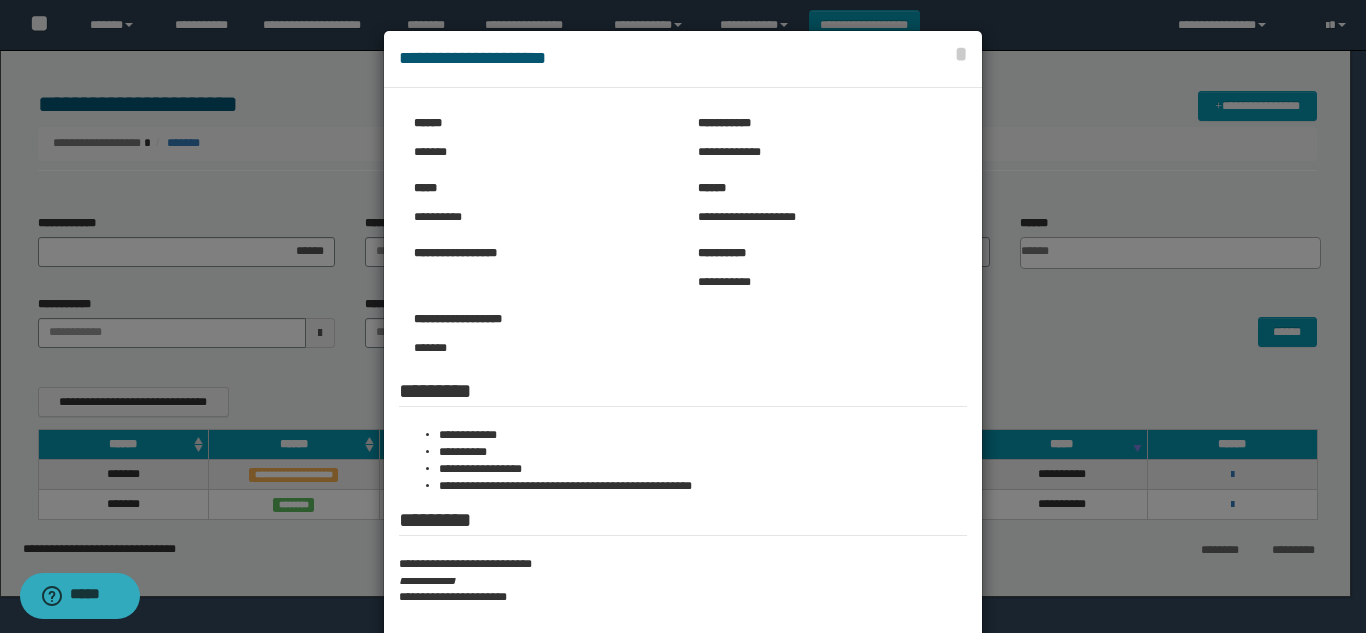 click at bounding box center [683, 375] 